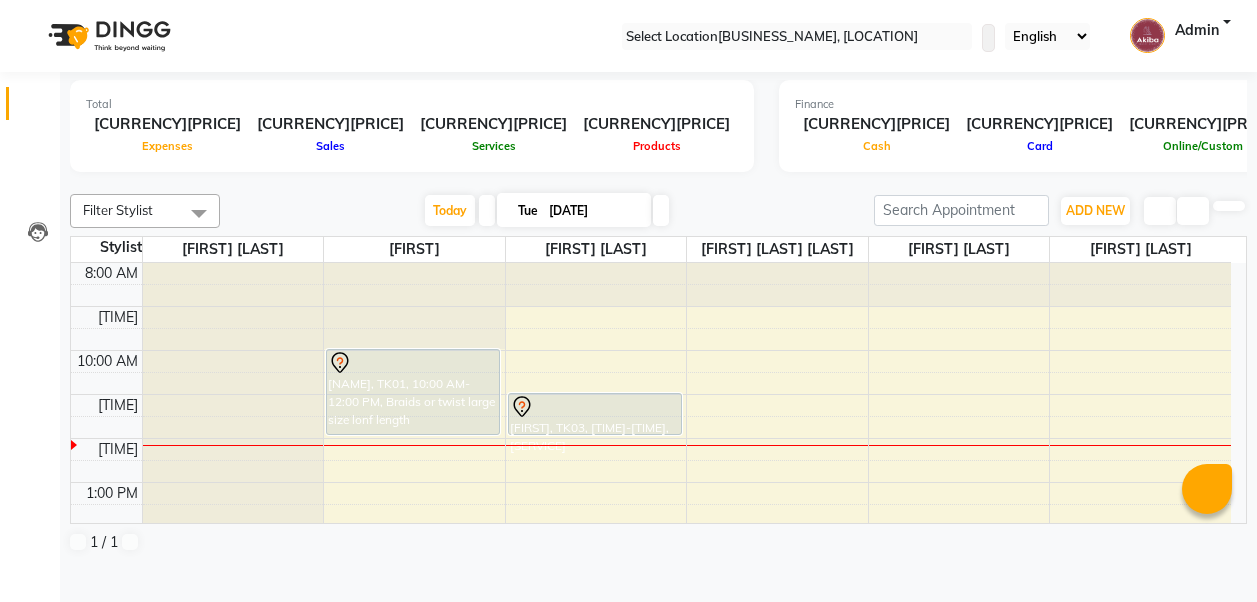 scroll, scrollTop: 0, scrollLeft: 0, axis: both 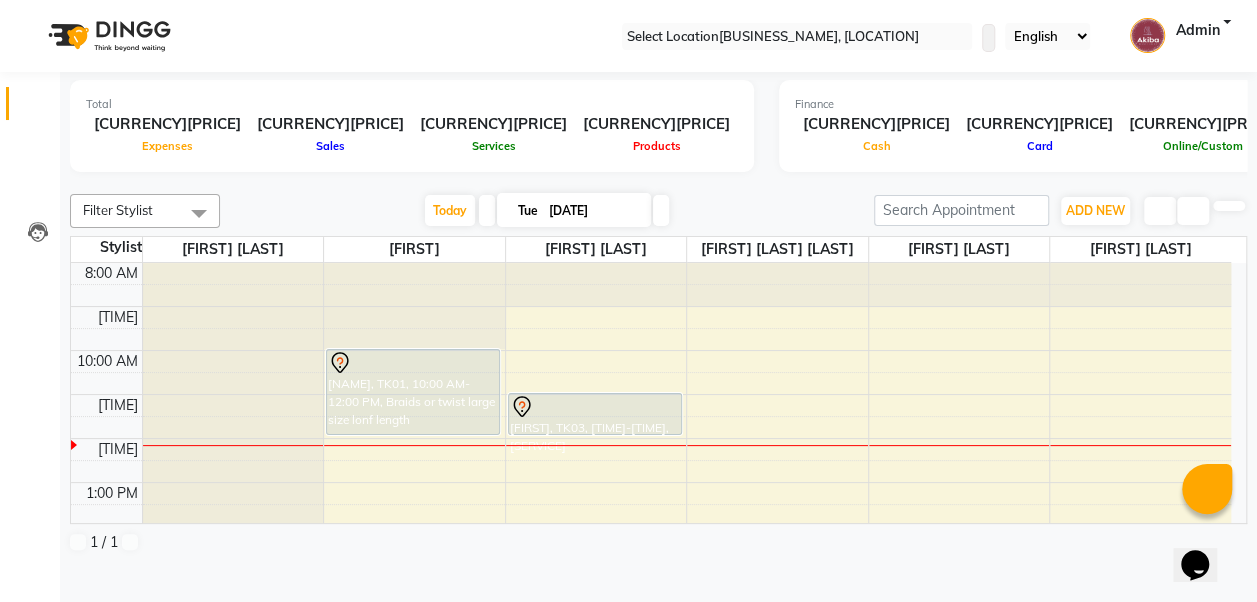 click at bounding box center [661, 210] 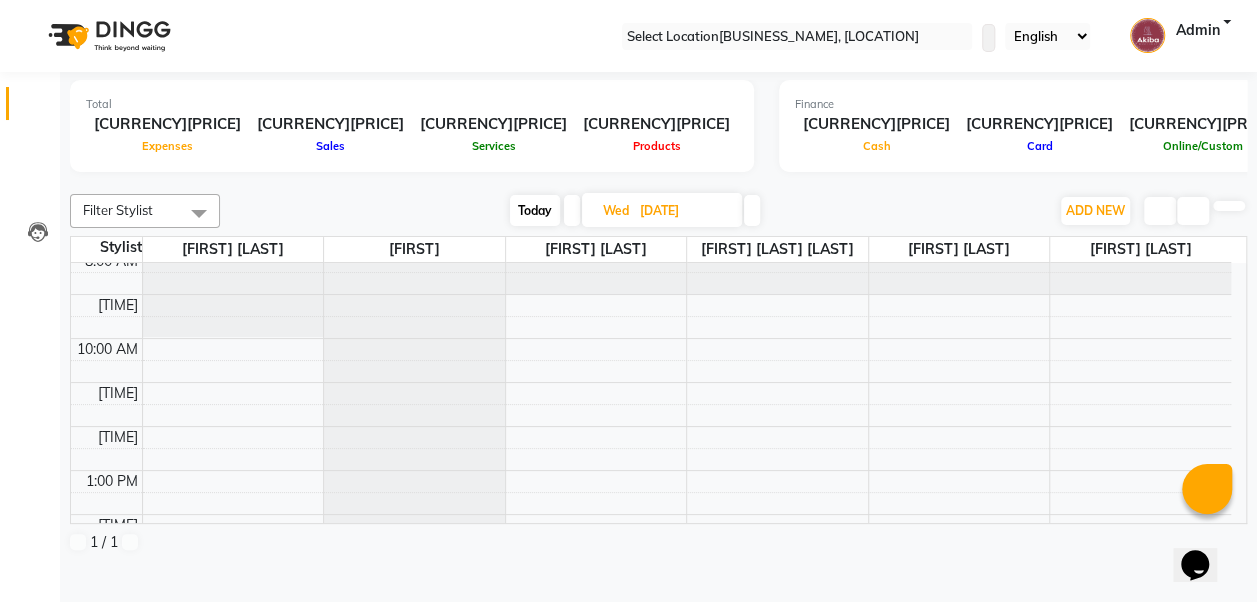 scroll, scrollTop: 0, scrollLeft: 0, axis: both 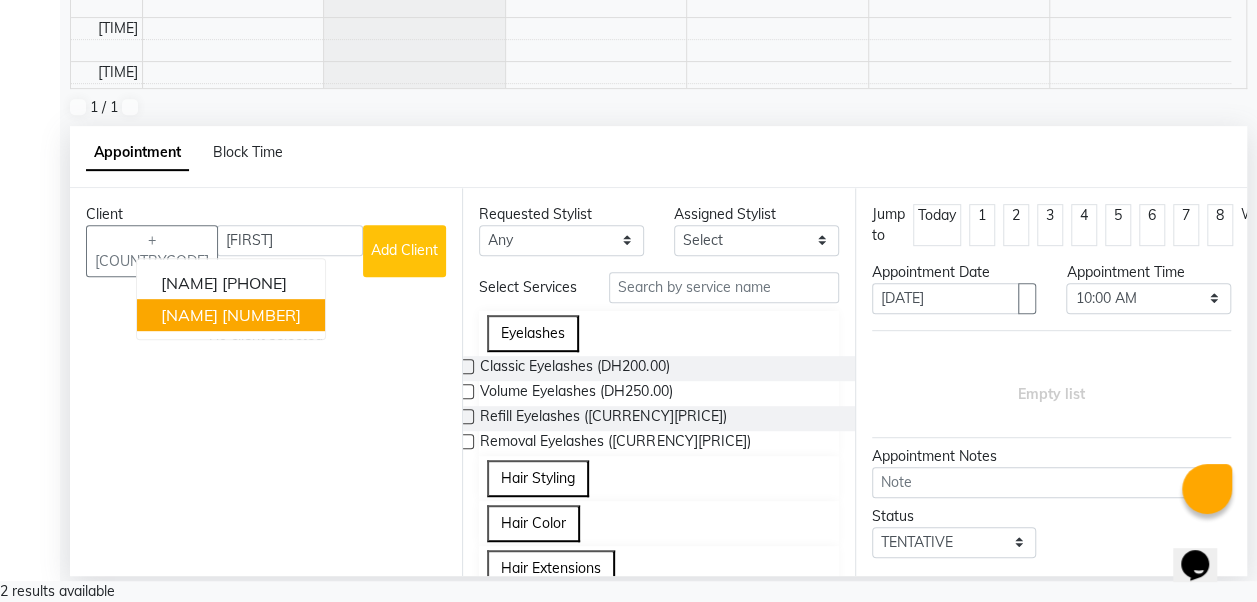 click on "[NUMBER]" at bounding box center (261, 315) 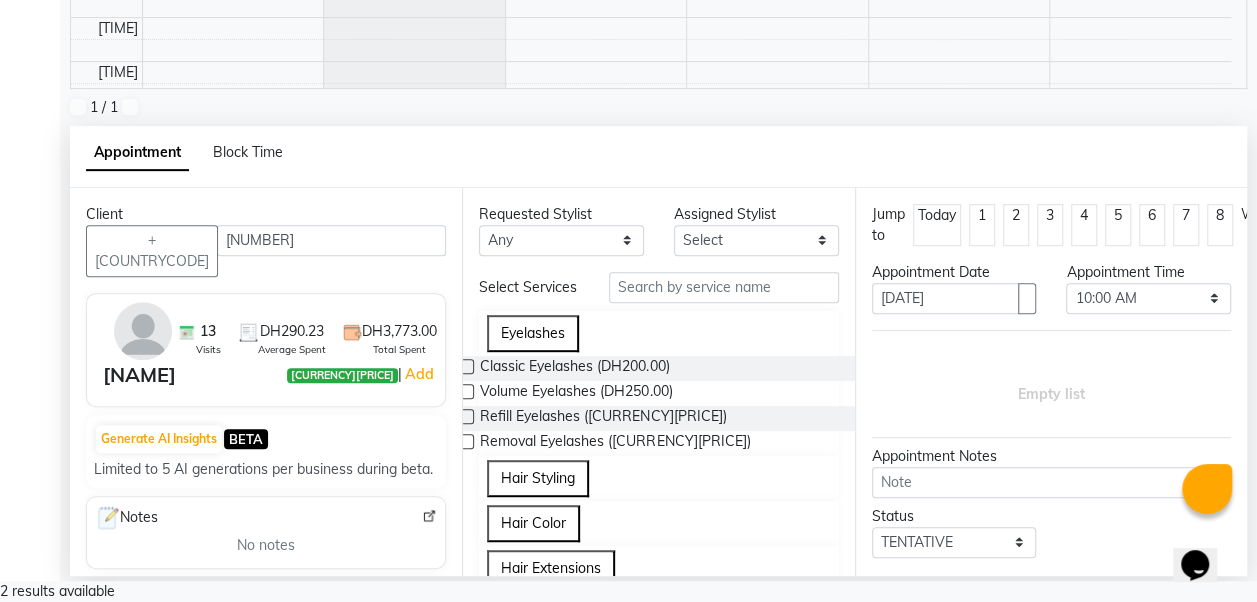 type on "[NUMBER]" 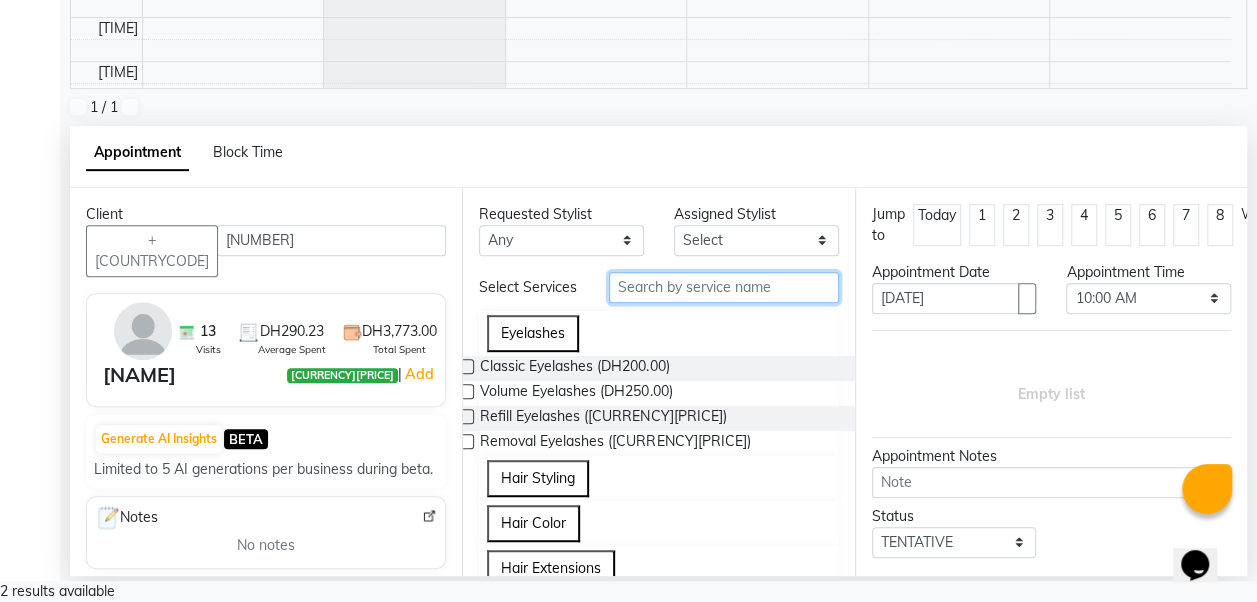click at bounding box center [724, 287] 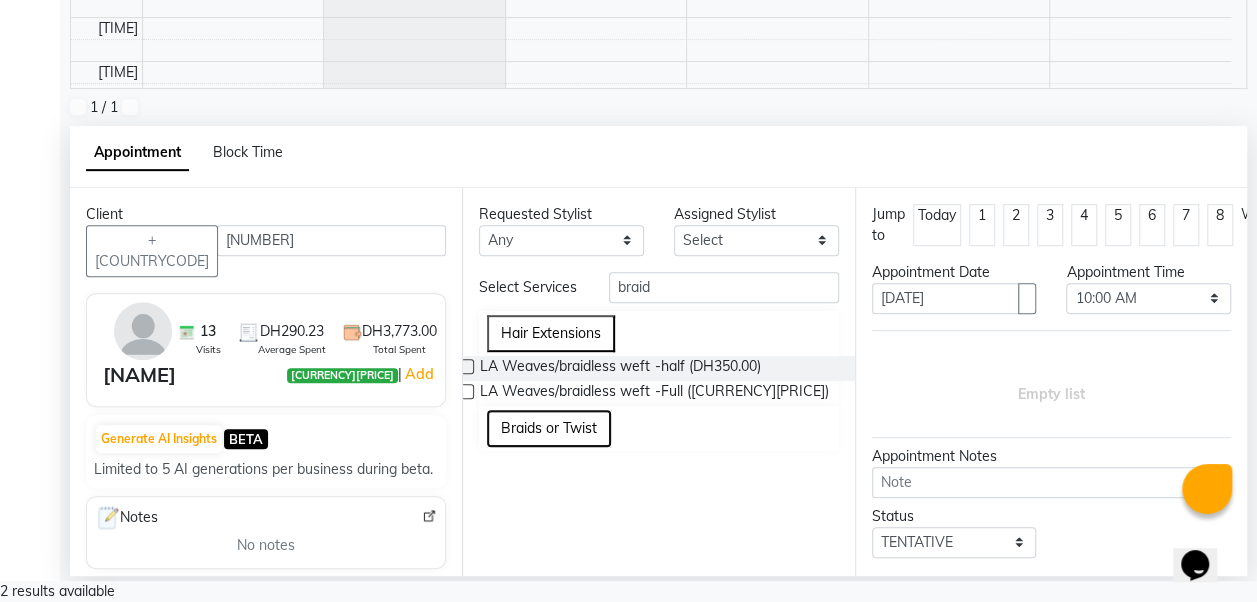 click on "Braids or Twist" at bounding box center (549, 428) 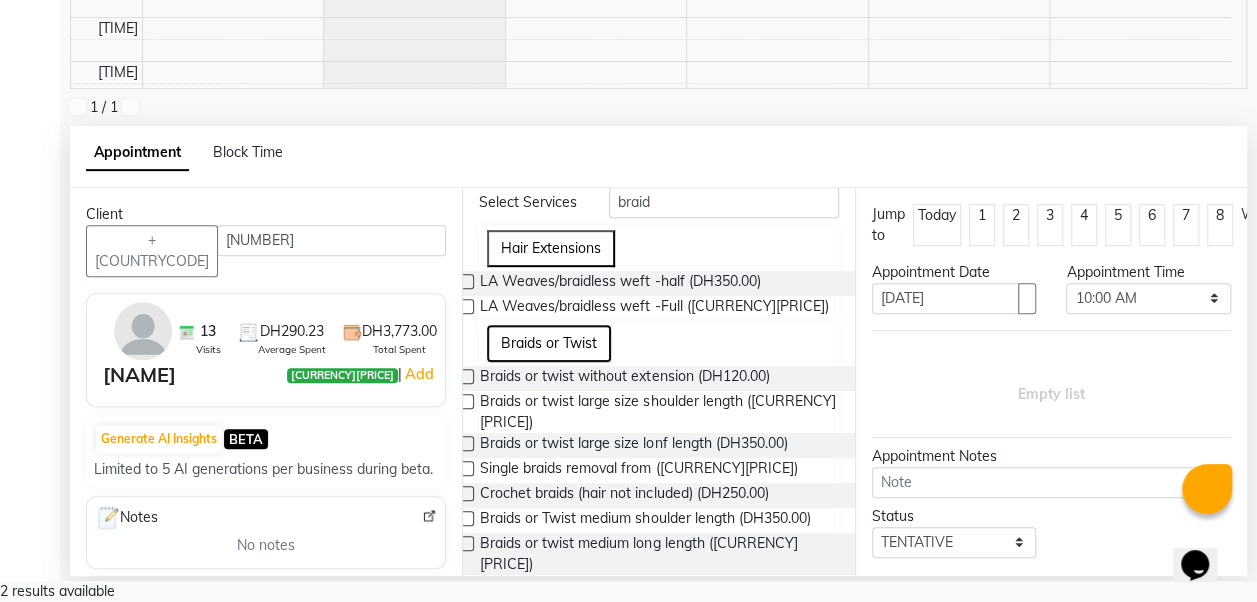 scroll, scrollTop: 88, scrollLeft: 0, axis: vertical 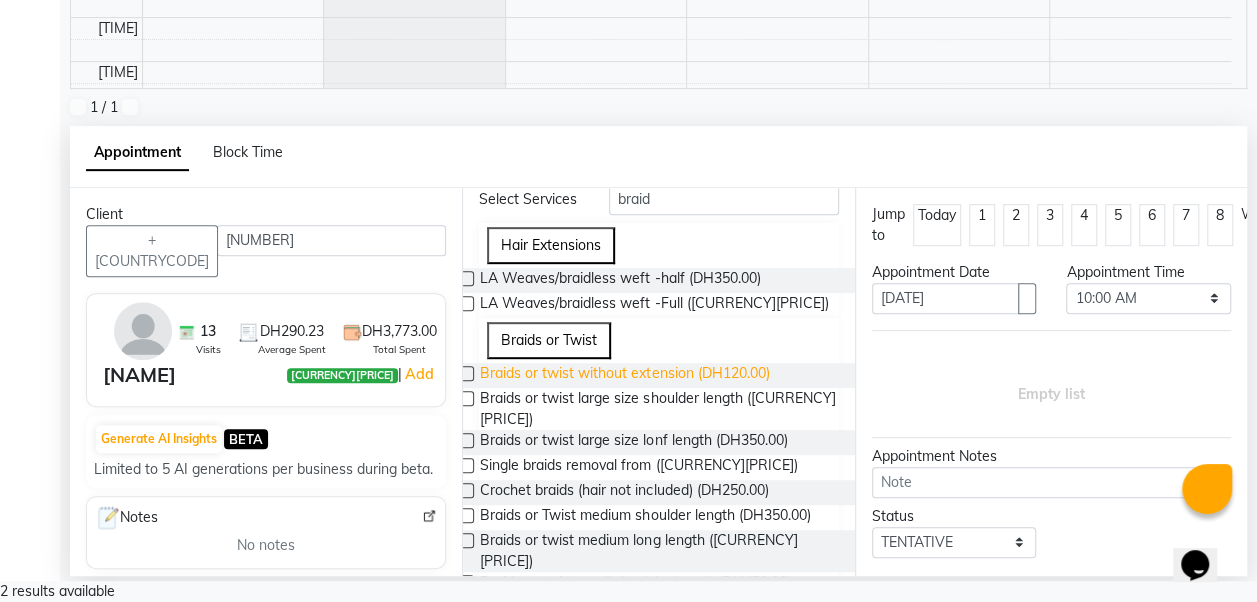 click on "Braids or twist without extension (DH120.00)" at bounding box center (624, 375) 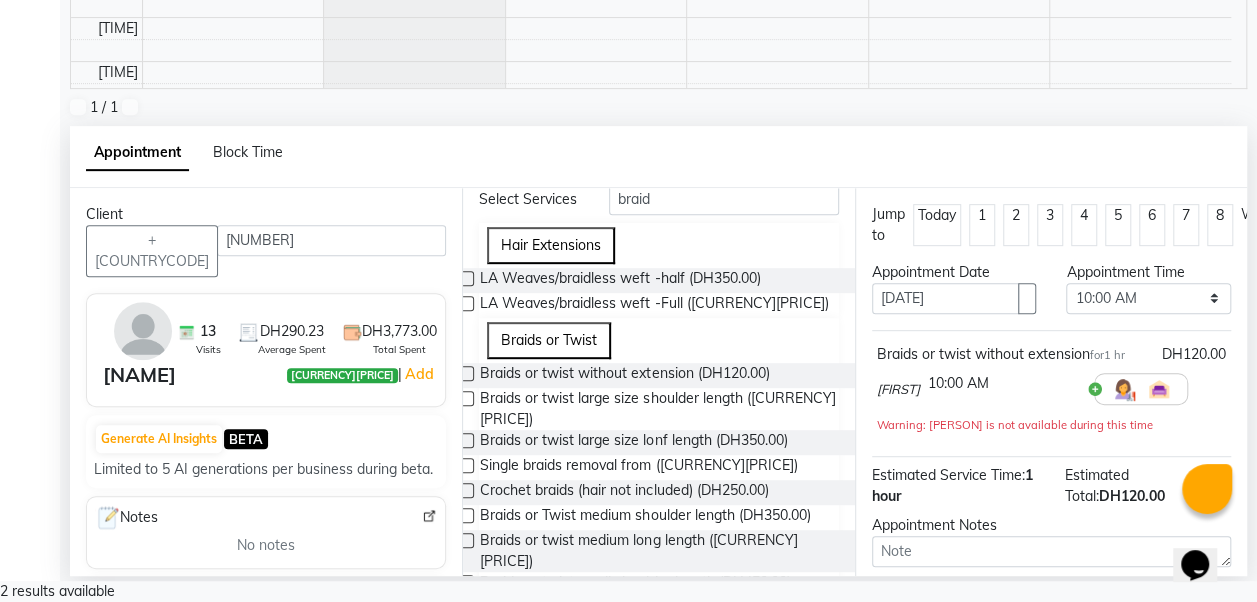 scroll, scrollTop: 0, scrollLeft: 0, axis: both 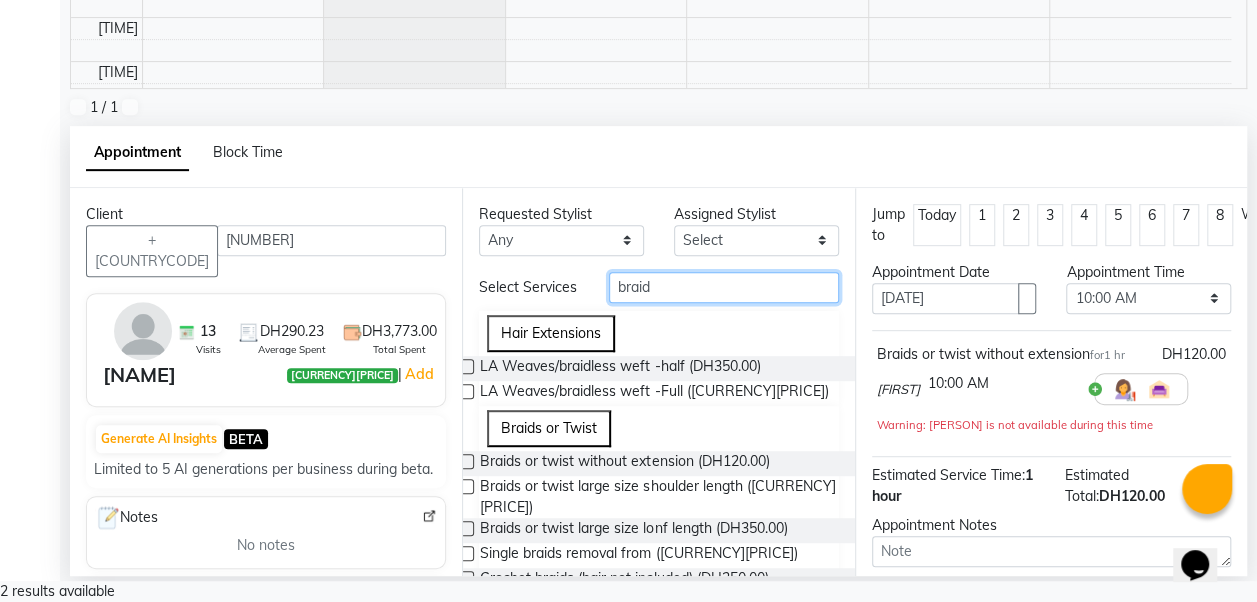 click on "braid" at bounding box center [724, 287] 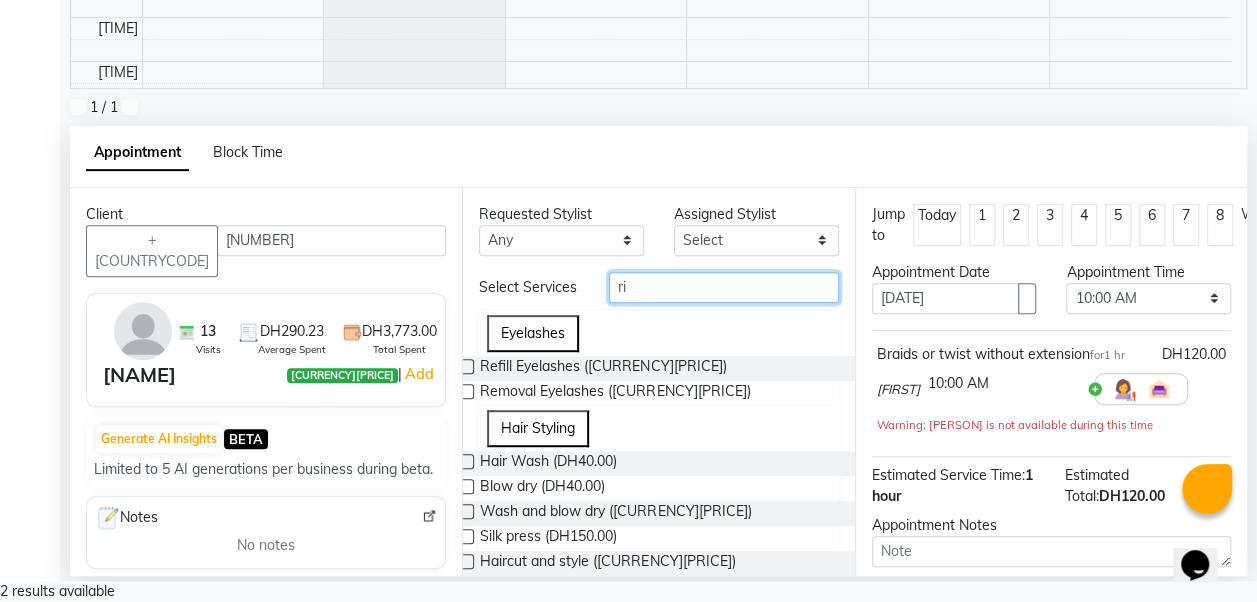 type on "[FIRST]" 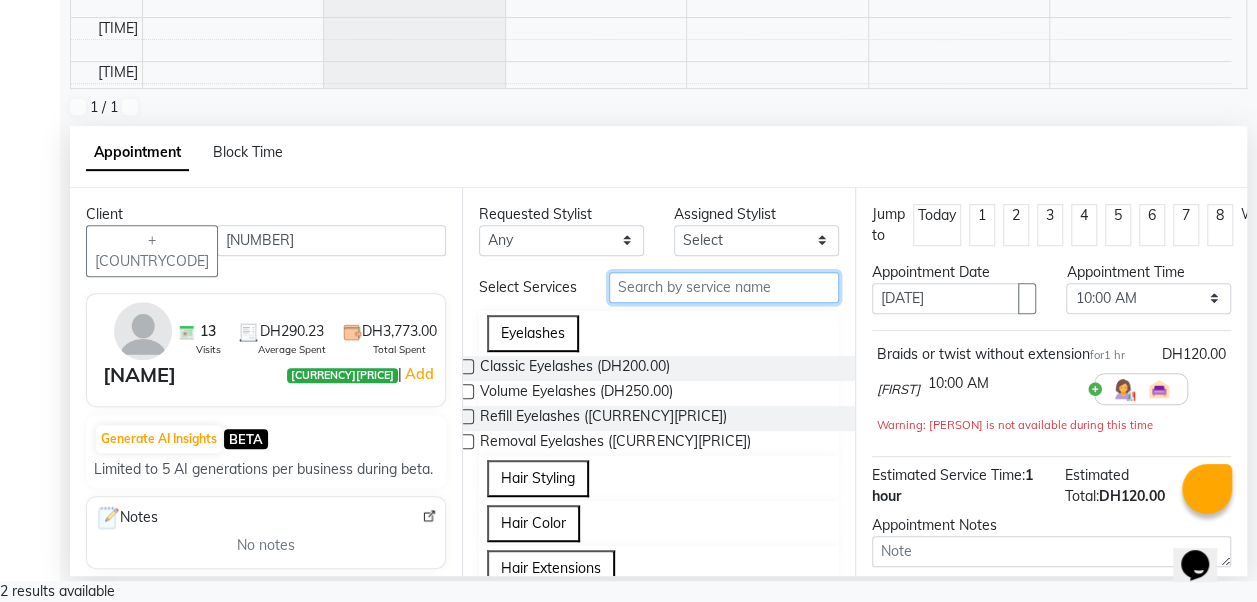 type 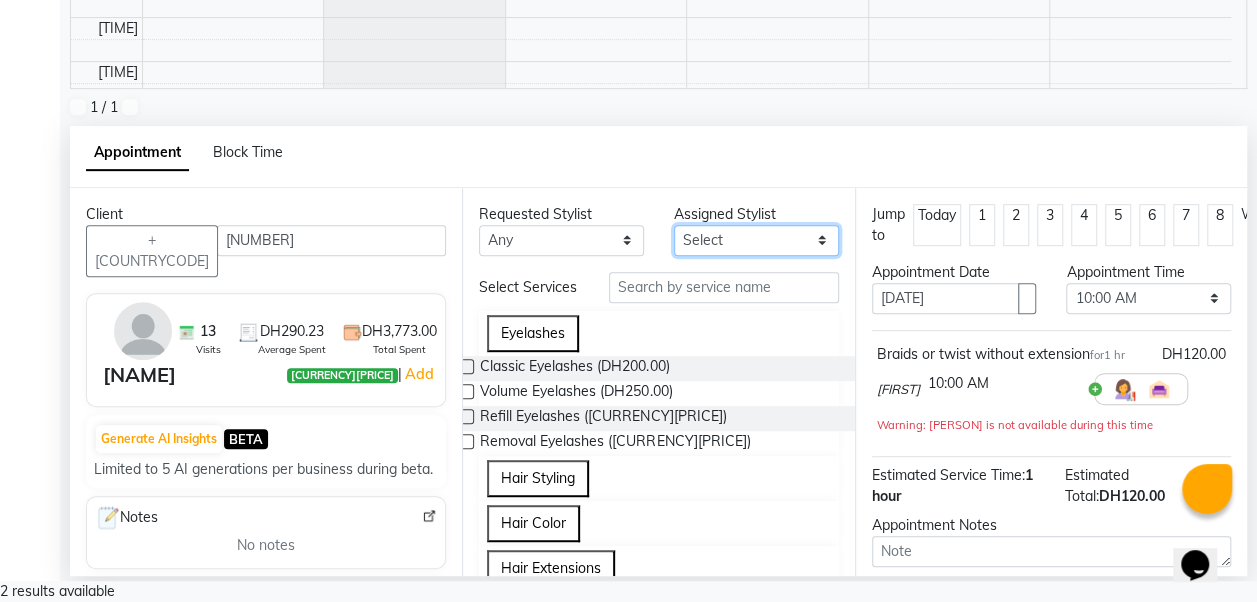 click on "Select [NAME], [NAME] [NAME] [NAME] [NAME] [NAME] [NAME] [NAME] [NAME]" at bounding box center [561, 240] 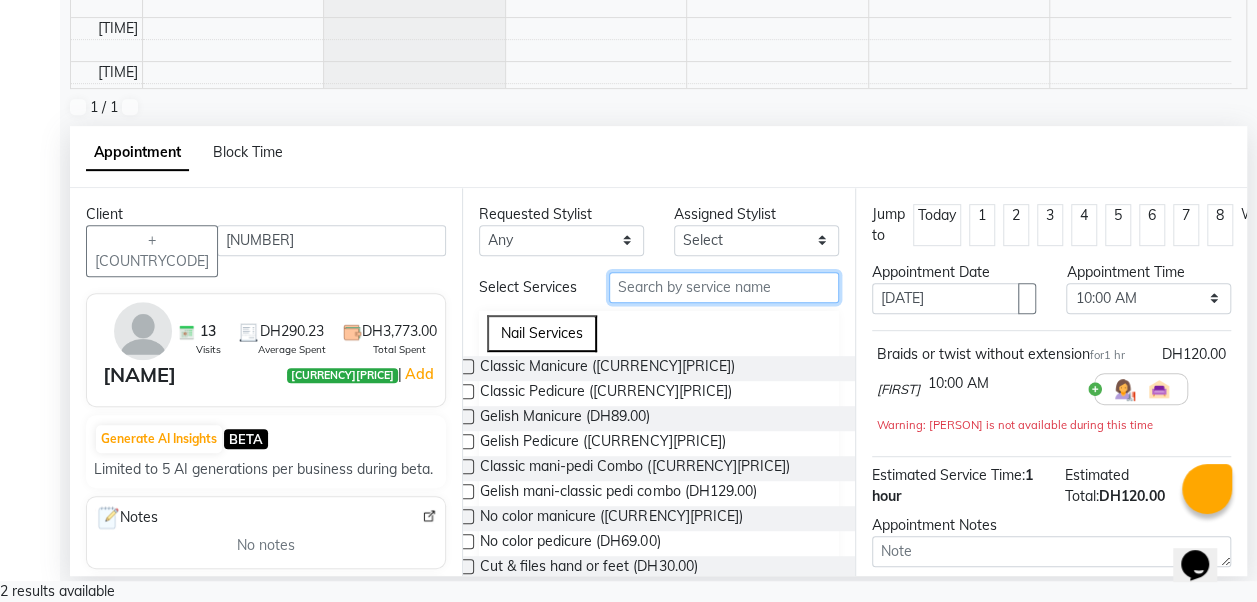 click at bounding box center [724, 287] 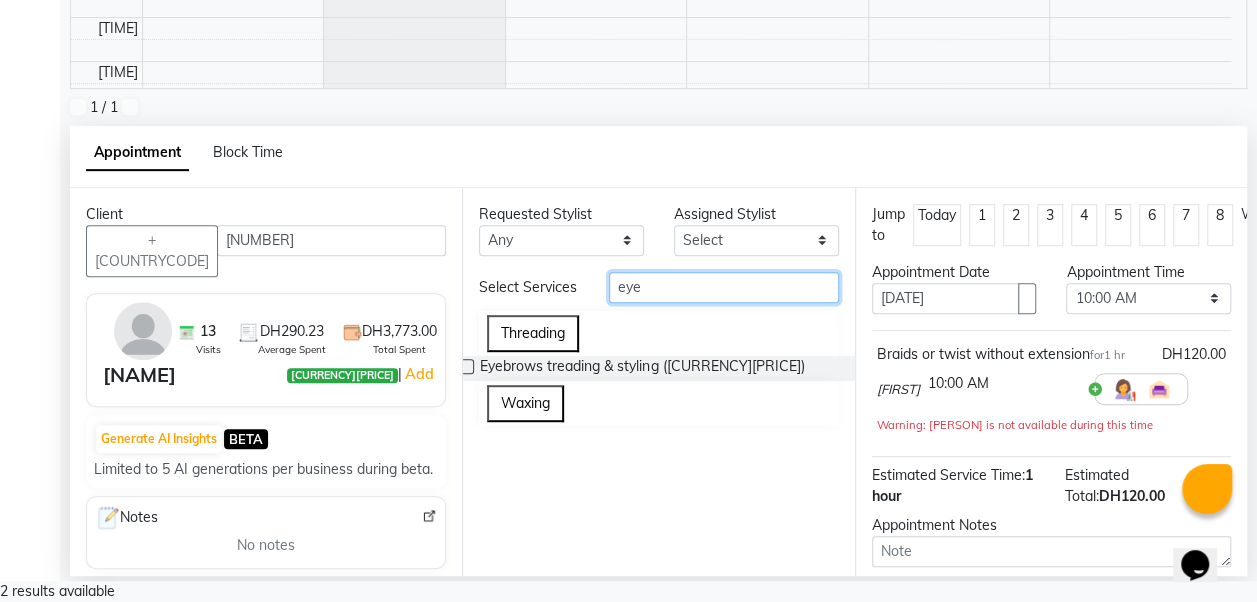 type on "eye" 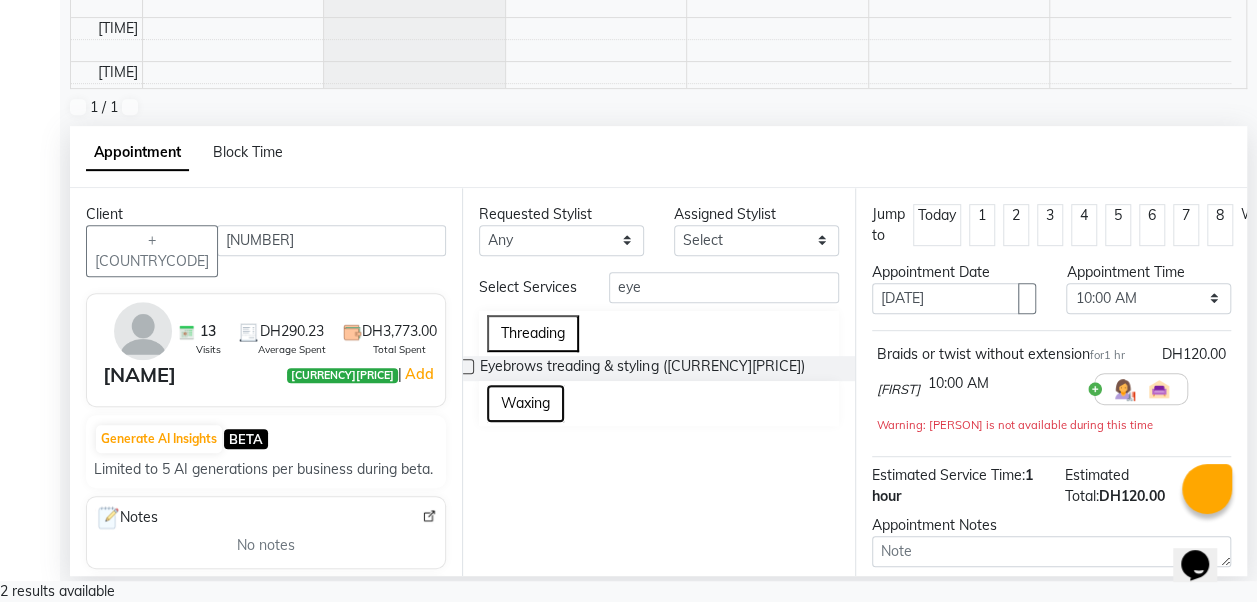 click on "Waxing" at bounding box center (525, 403) 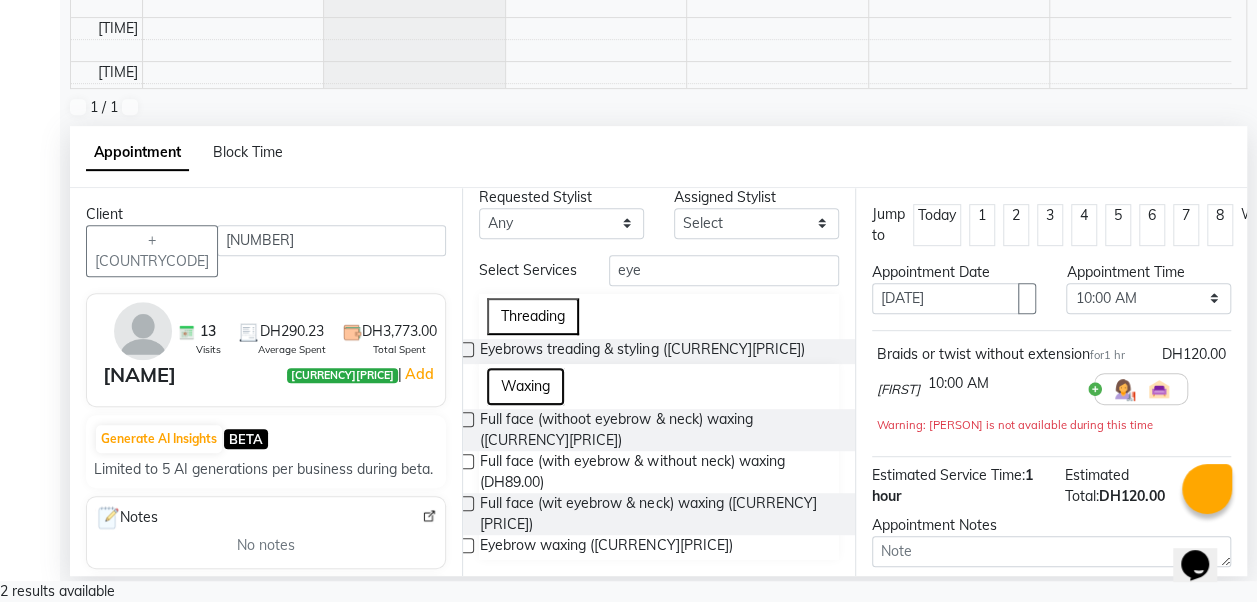 scroll, scrollTop: 89, scrollLeft: 0, axis: vertical 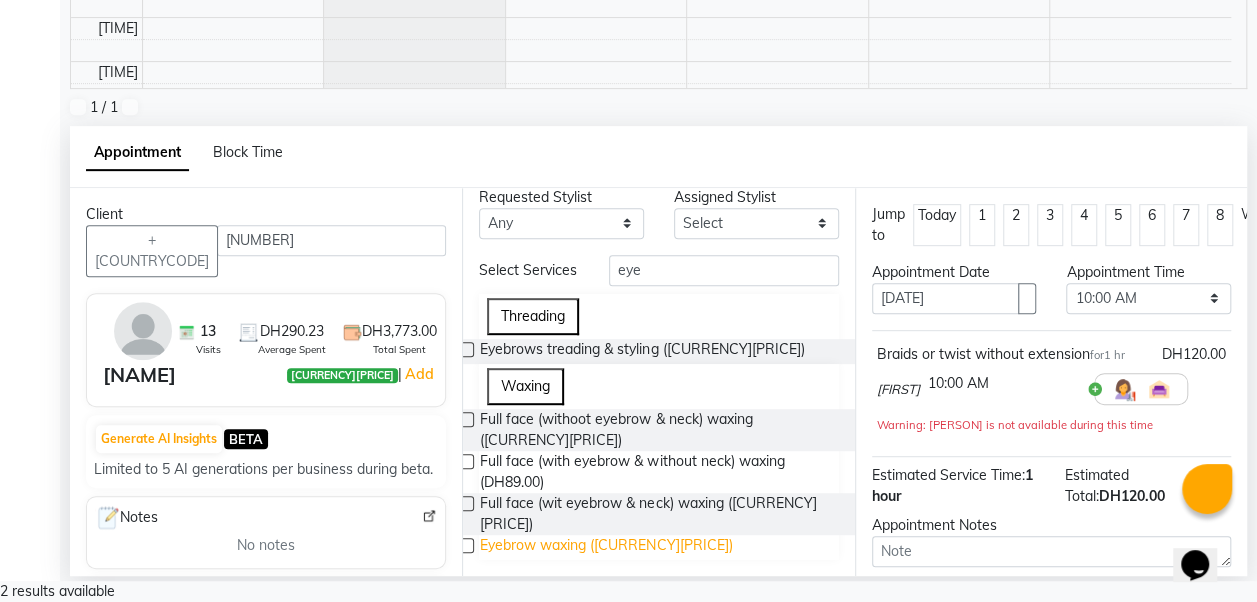 click on "Eyebrow waxing ([CURRENCY][PRICE])" at bounding box center [661, 430] 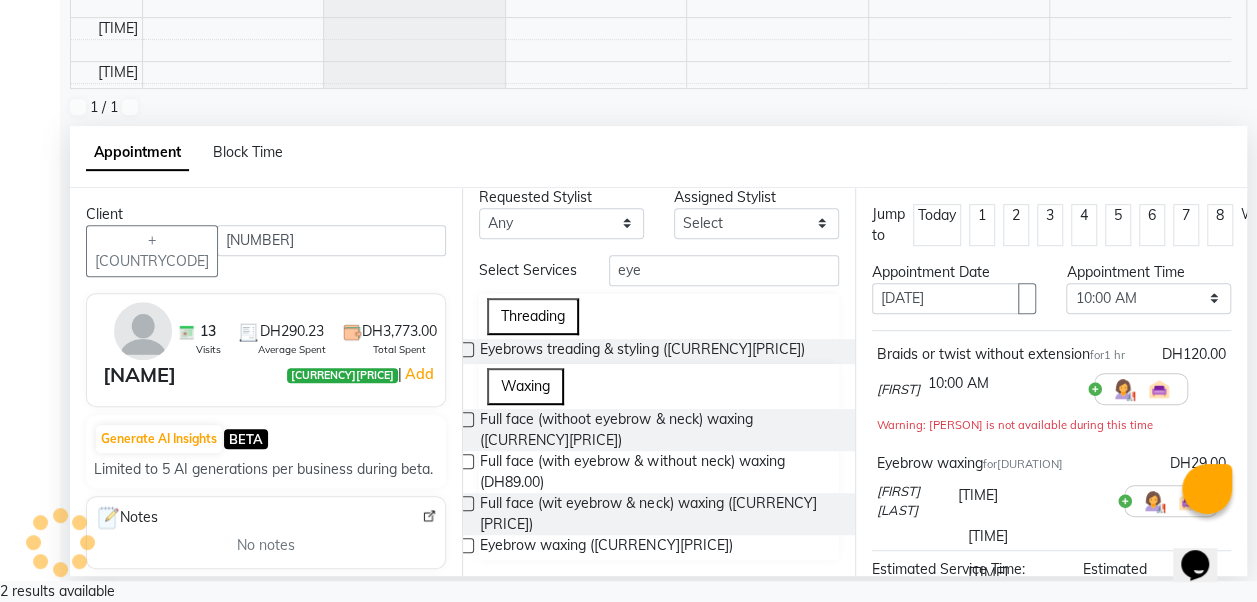click at bounding box center [1033, 495] 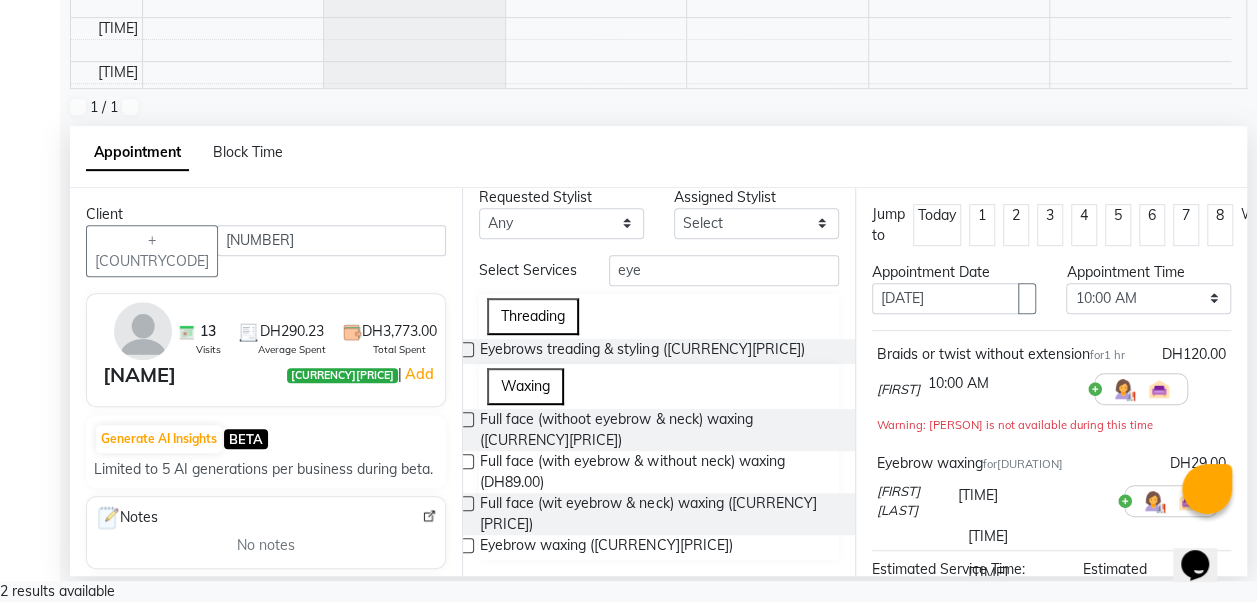 scroll, scrollTop: 296, scrollLeft: 0, axis: vertical 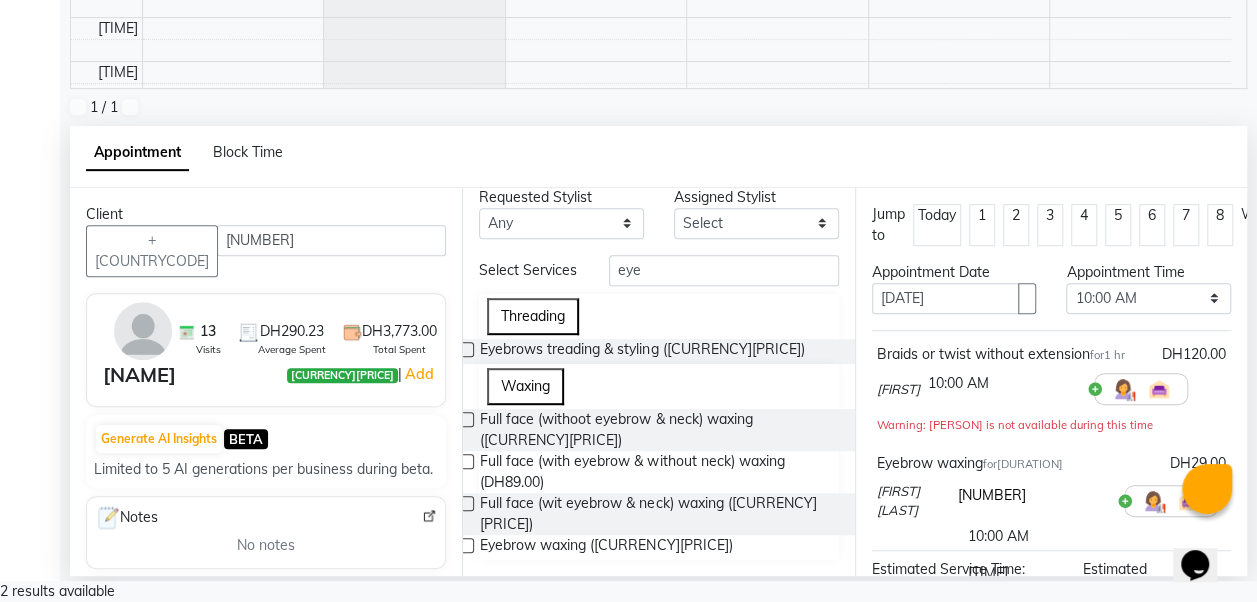click on "10:00 AM" at bounding box center (1033, 536) 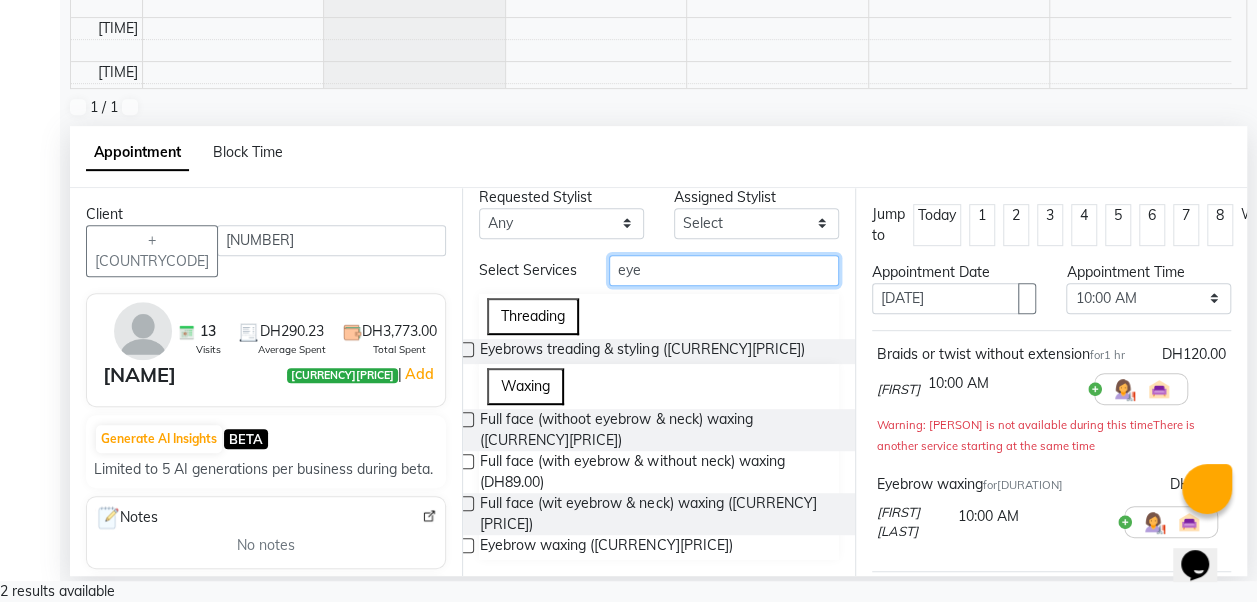click on "eye" at bounding box center [724, 270] 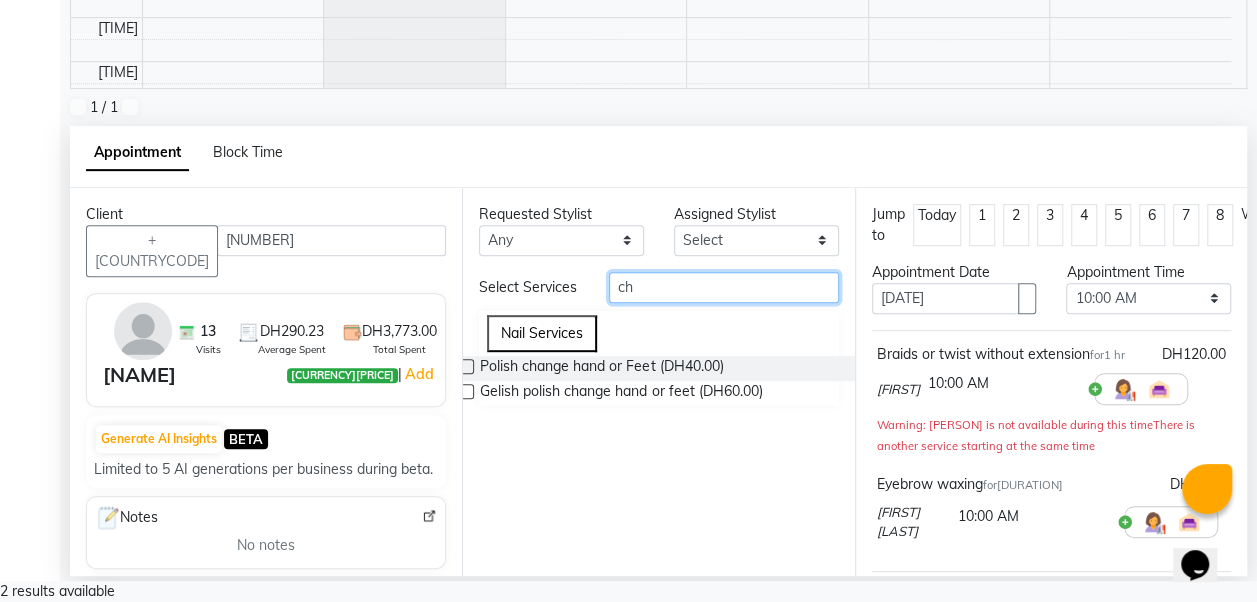 scroll, scrollTop: 0, scrollLeft: 0, axis: both 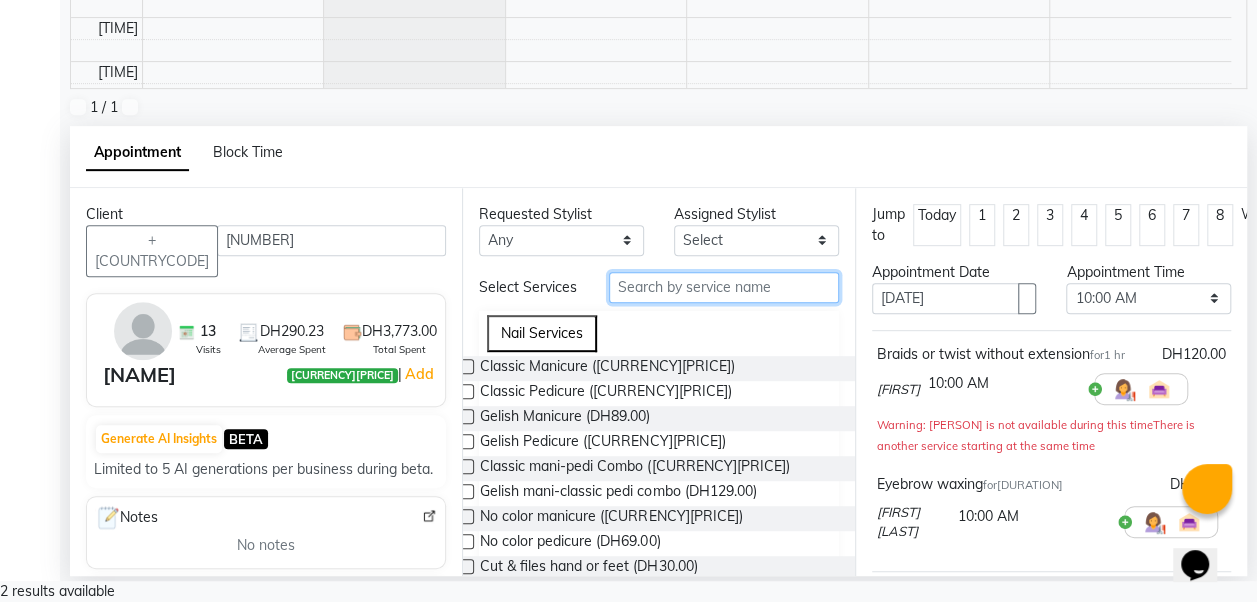 type on "w" 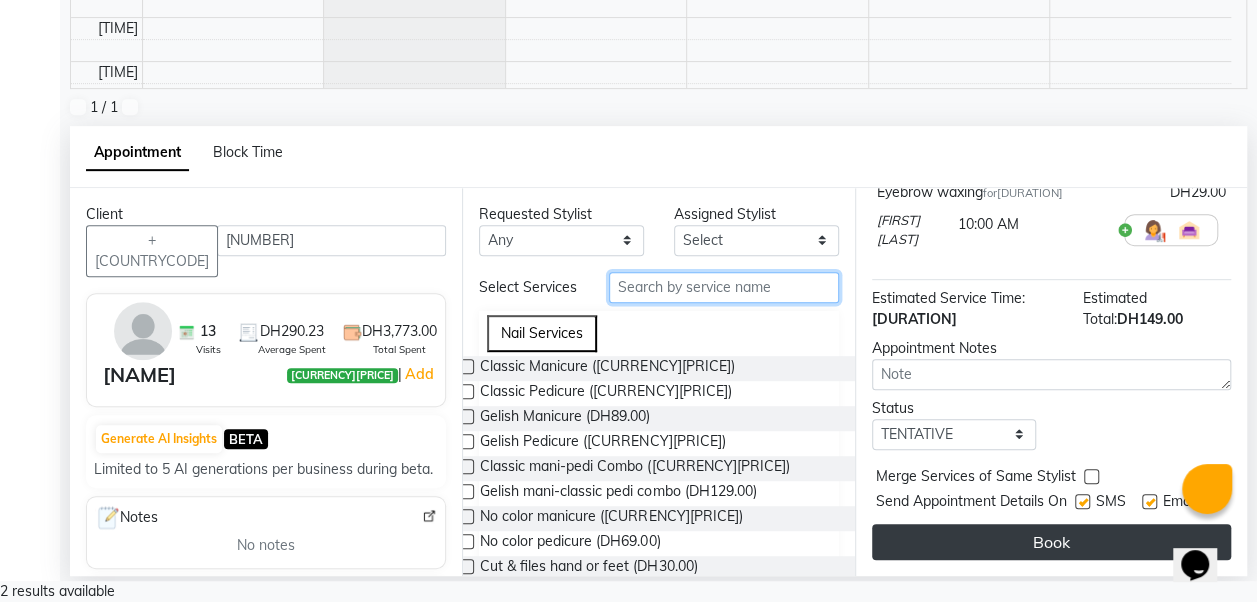 type 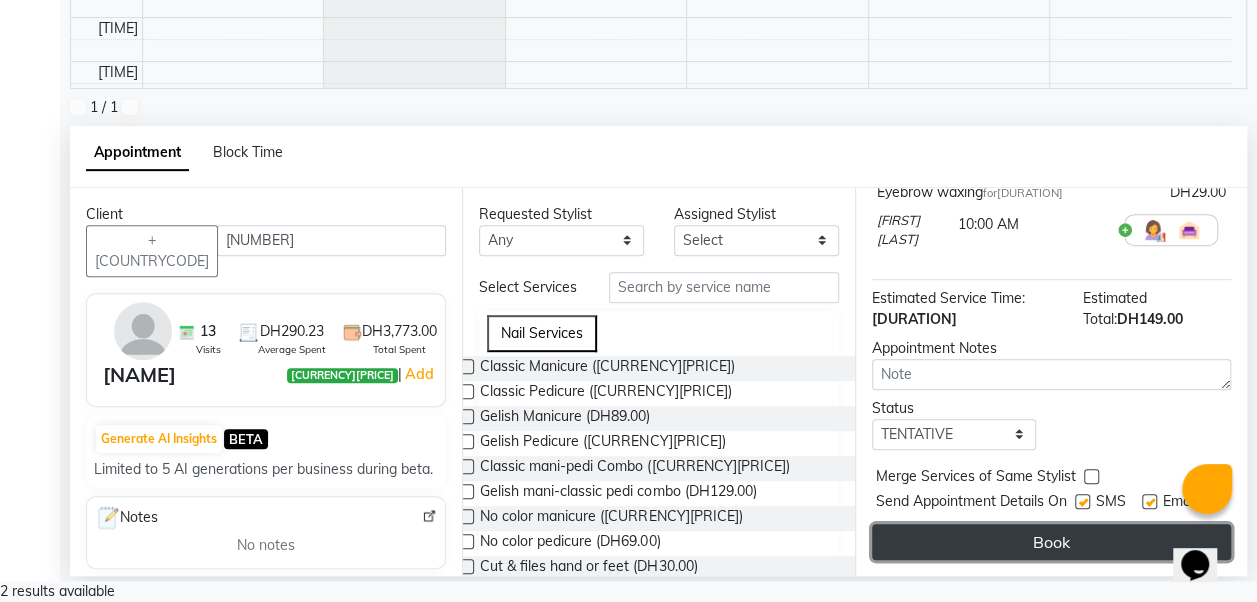 drag, startPoint x: 956, startPoint y: 549, endPoint x: 930, endPoint y: 548, distance: 26.019224 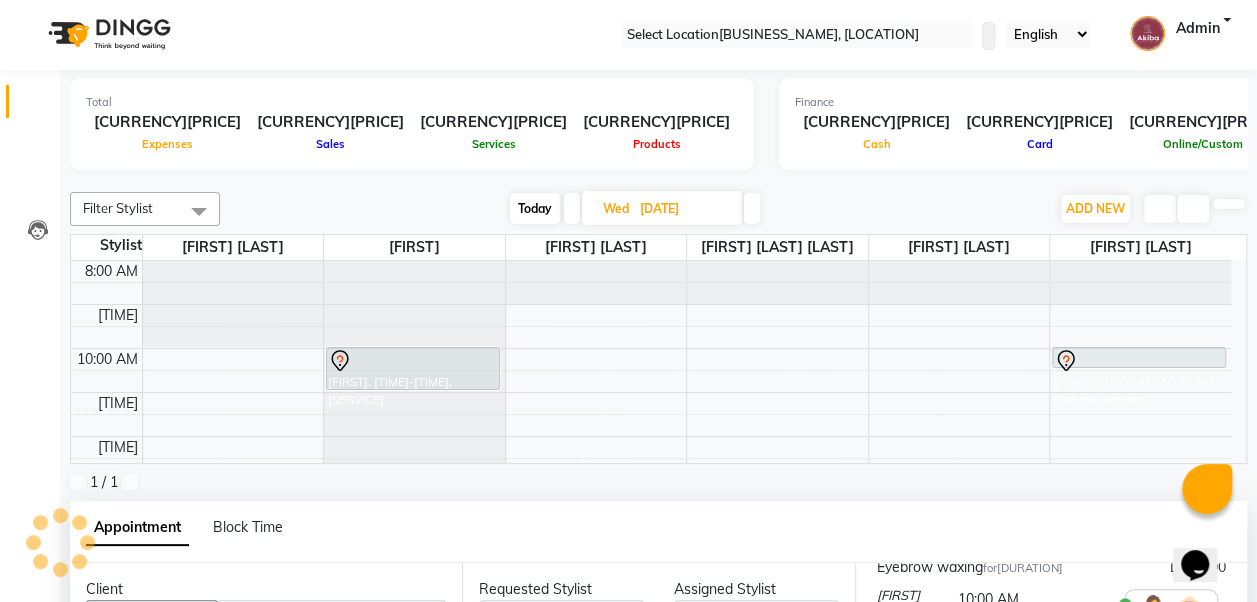 scroll, scrollTop: 0, scrollLeft: 0, axis: both 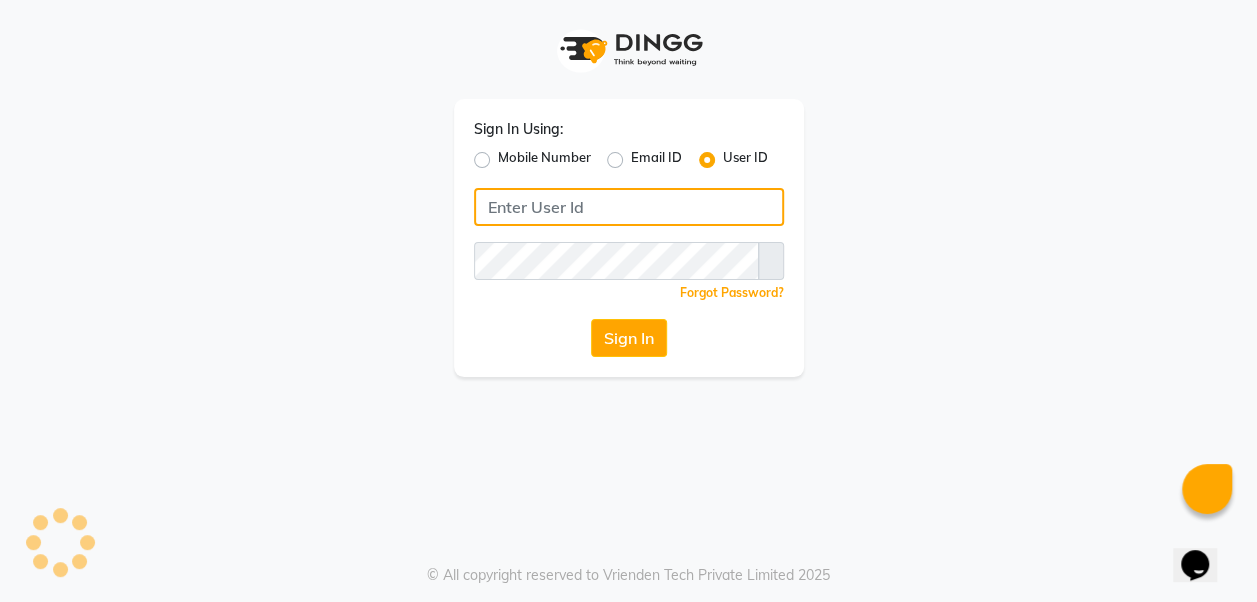 type on "Akibasalon" 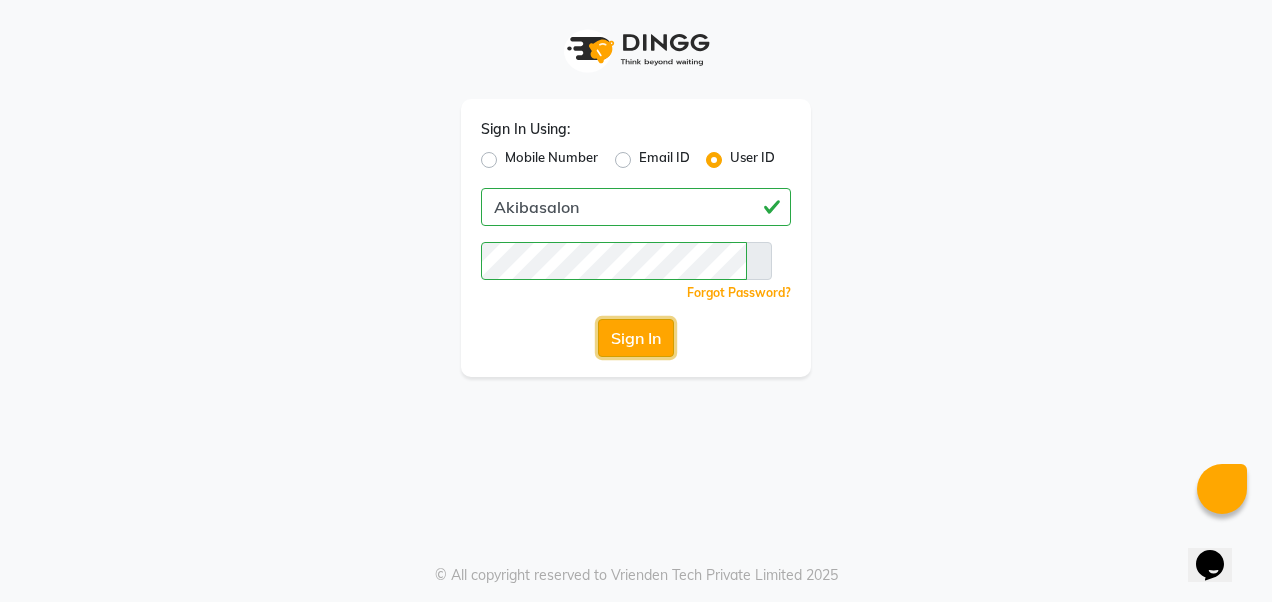 click on "Sign In" at bounding box center [636, 338] 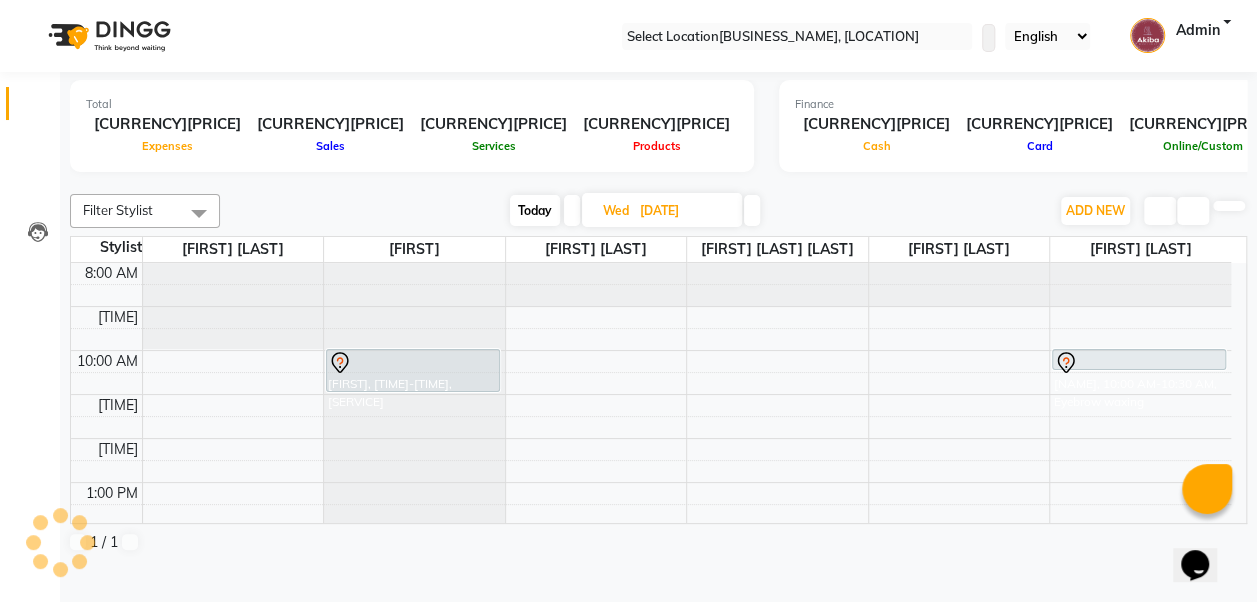 scroll, scrollTop: 0, scrollLeft: 0, axis: both 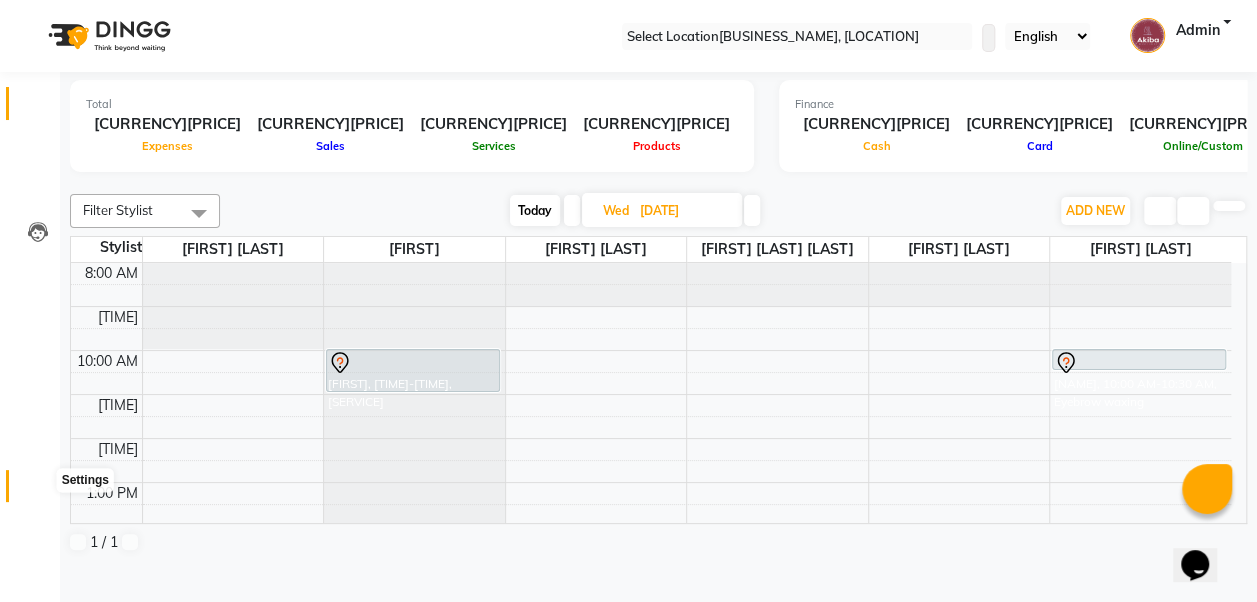 click at bounding box center [38, 491] 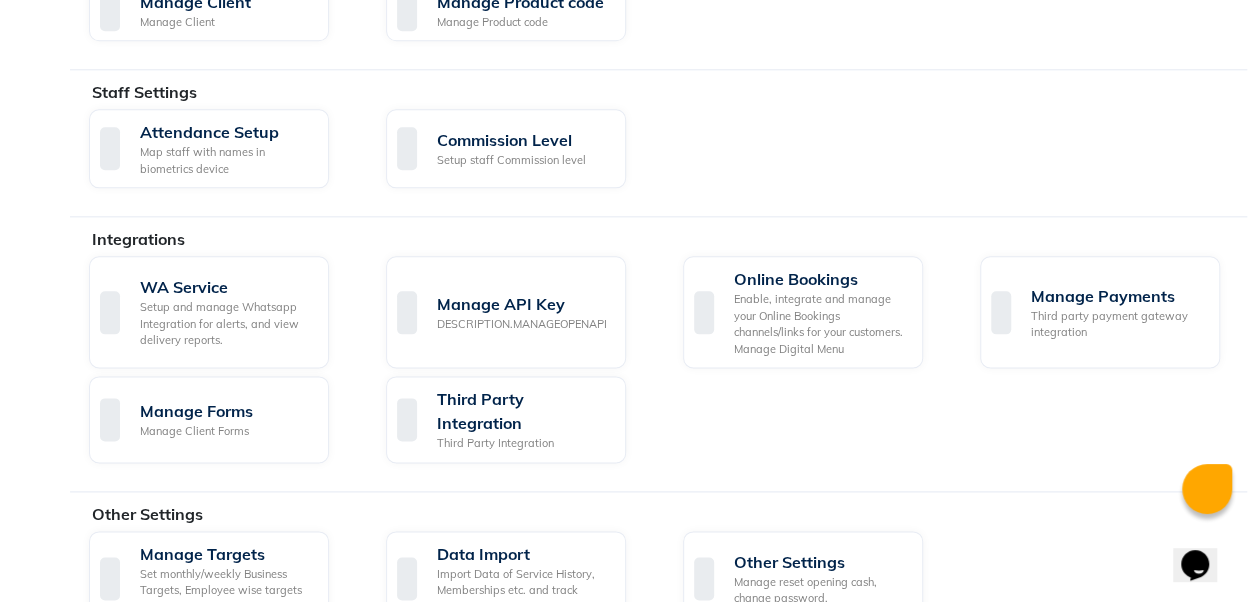 scroll, scrollTop: 1110, scrollLeft: 0, axis: vertical 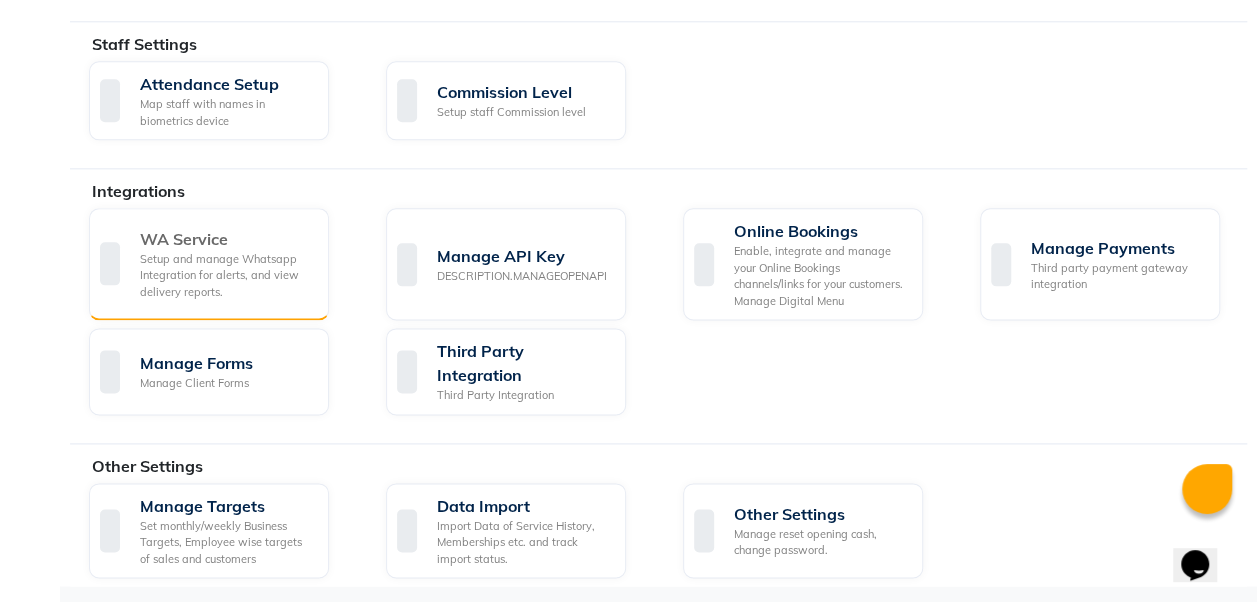 click on "Setup and manage Whatsapp Integration for alerts, and view delivery reports." at bounding box center (226, 276) 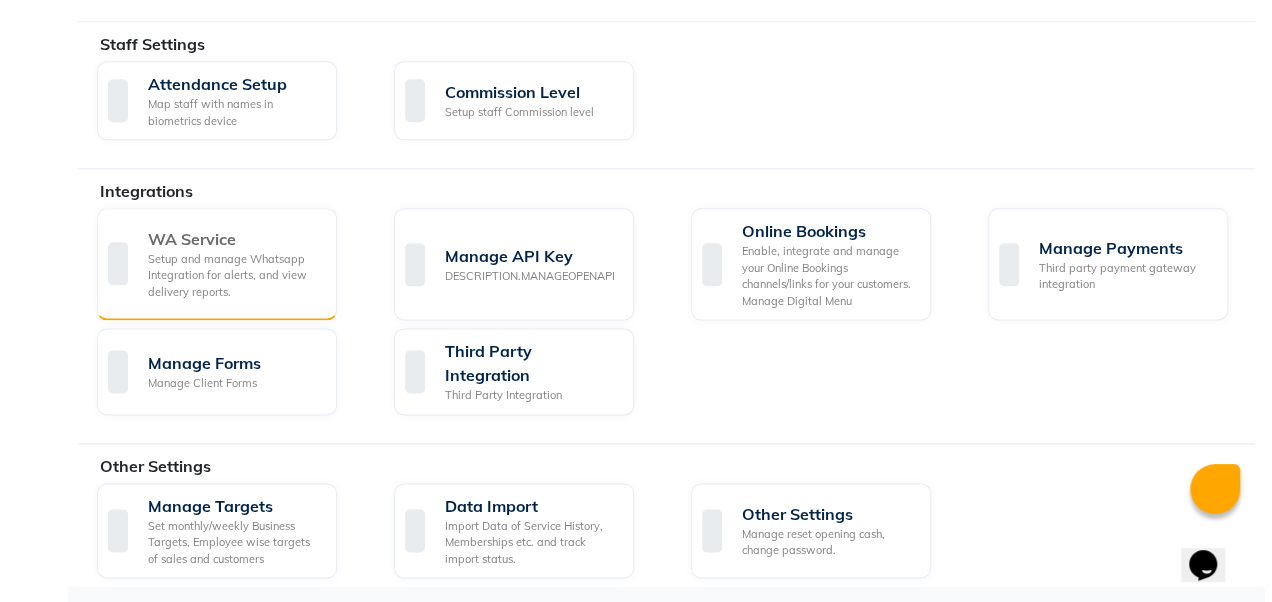 scroll, scrollTop: 0, scrollLeft: 0, axis: both 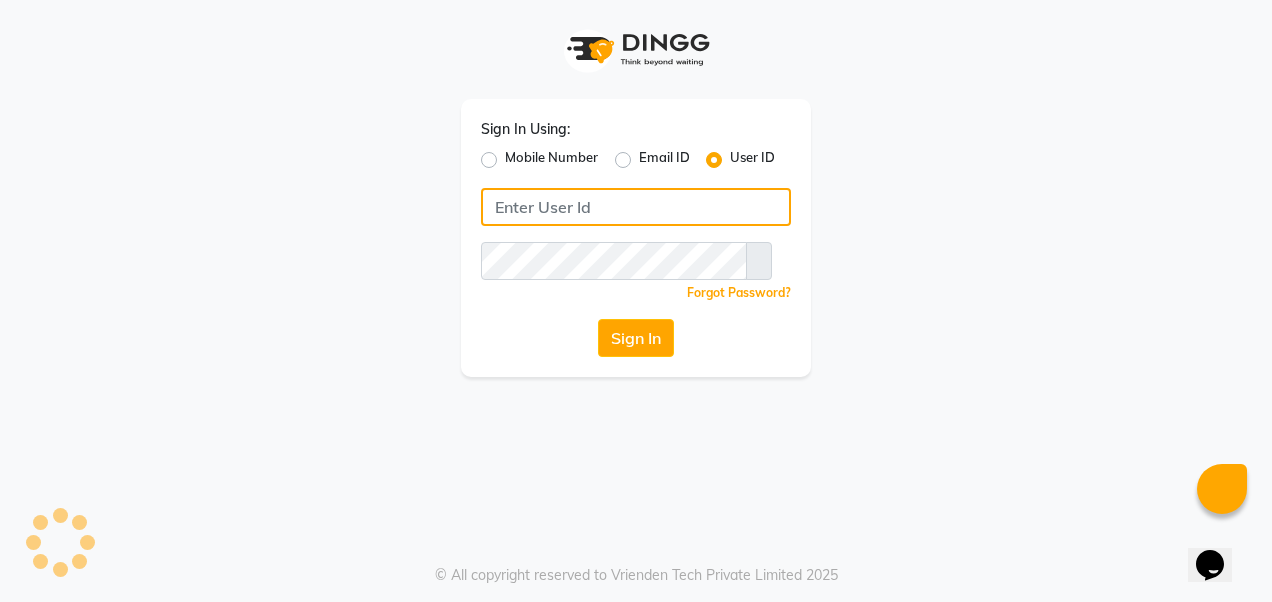 type on "Akibasalon" 